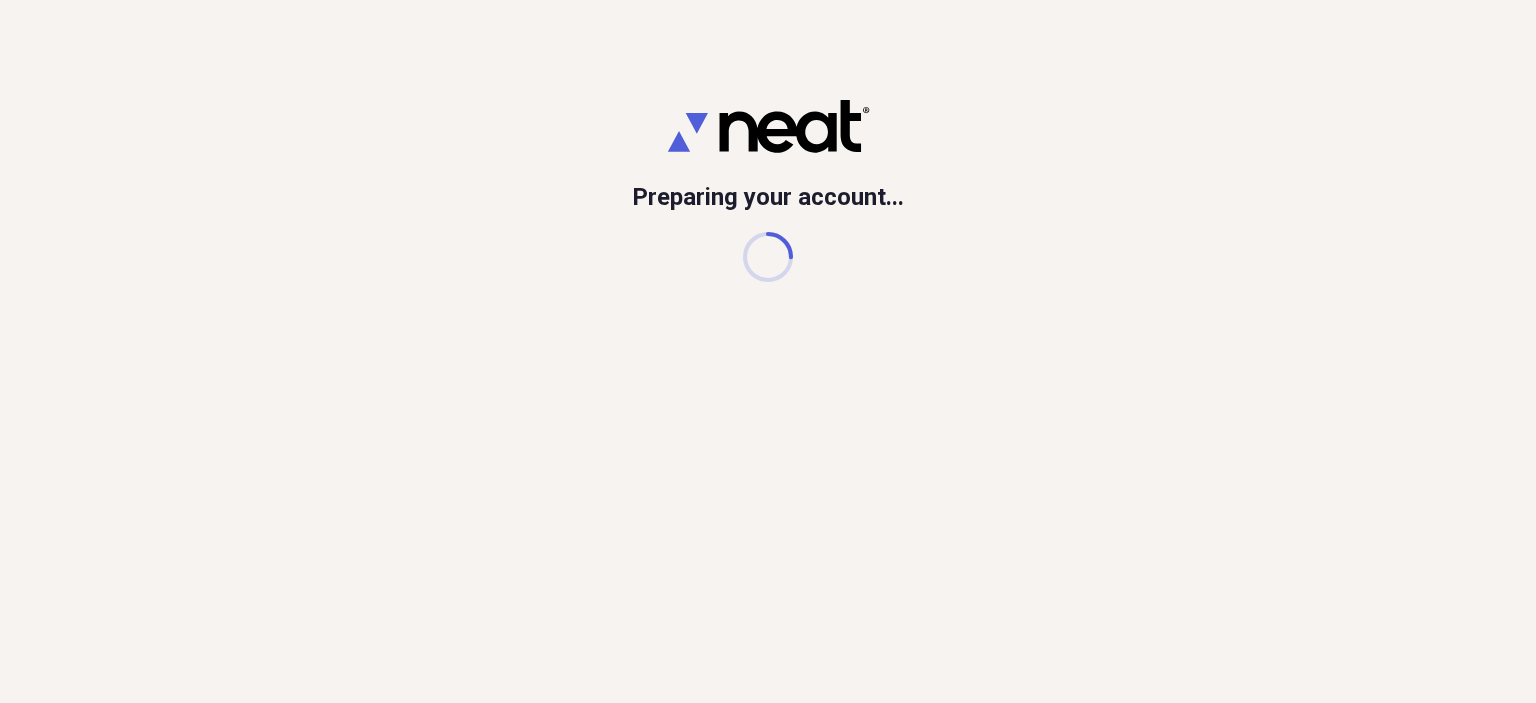 scroll, scrollTop: 0, scrollLeft: 0, axis: both 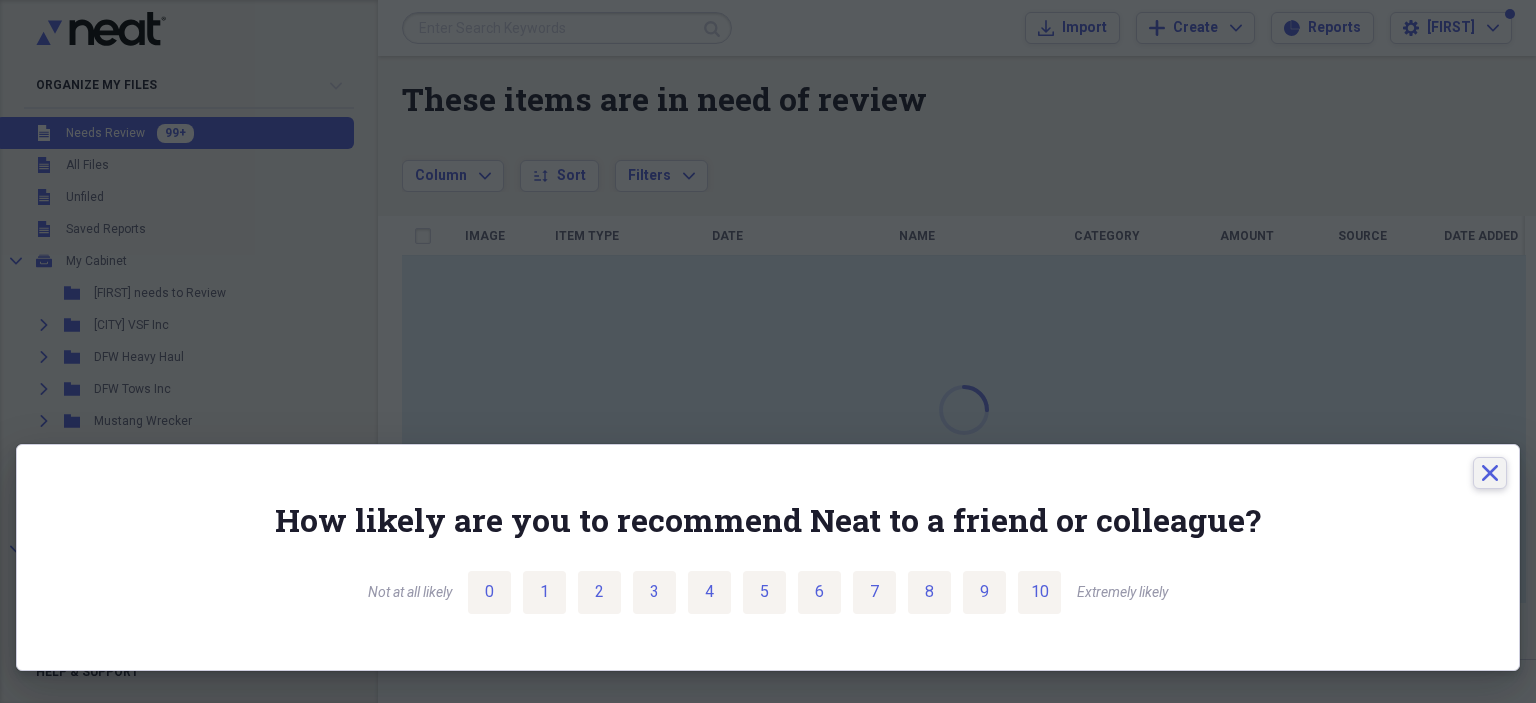 click 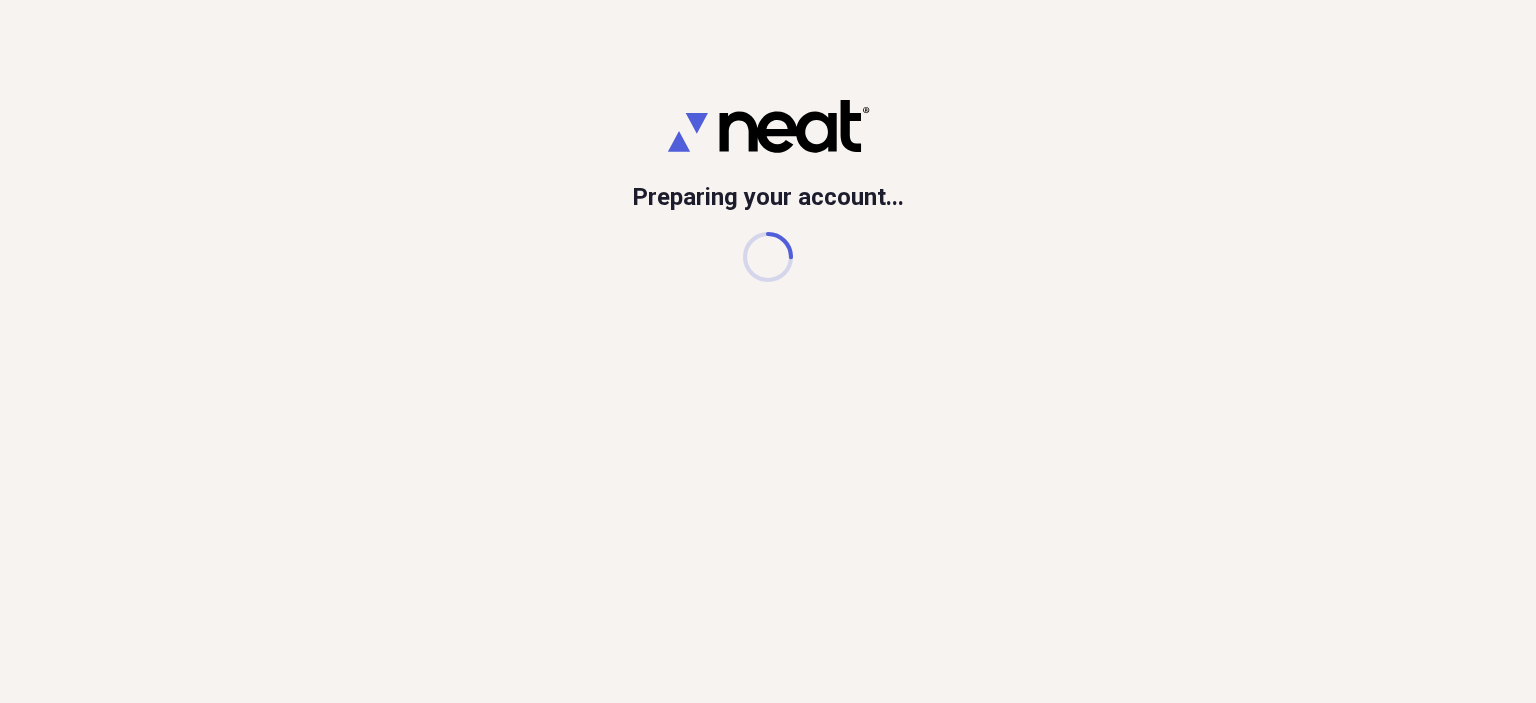 scroll, scrollTop: 0, scrollLeft: 0, axis: both 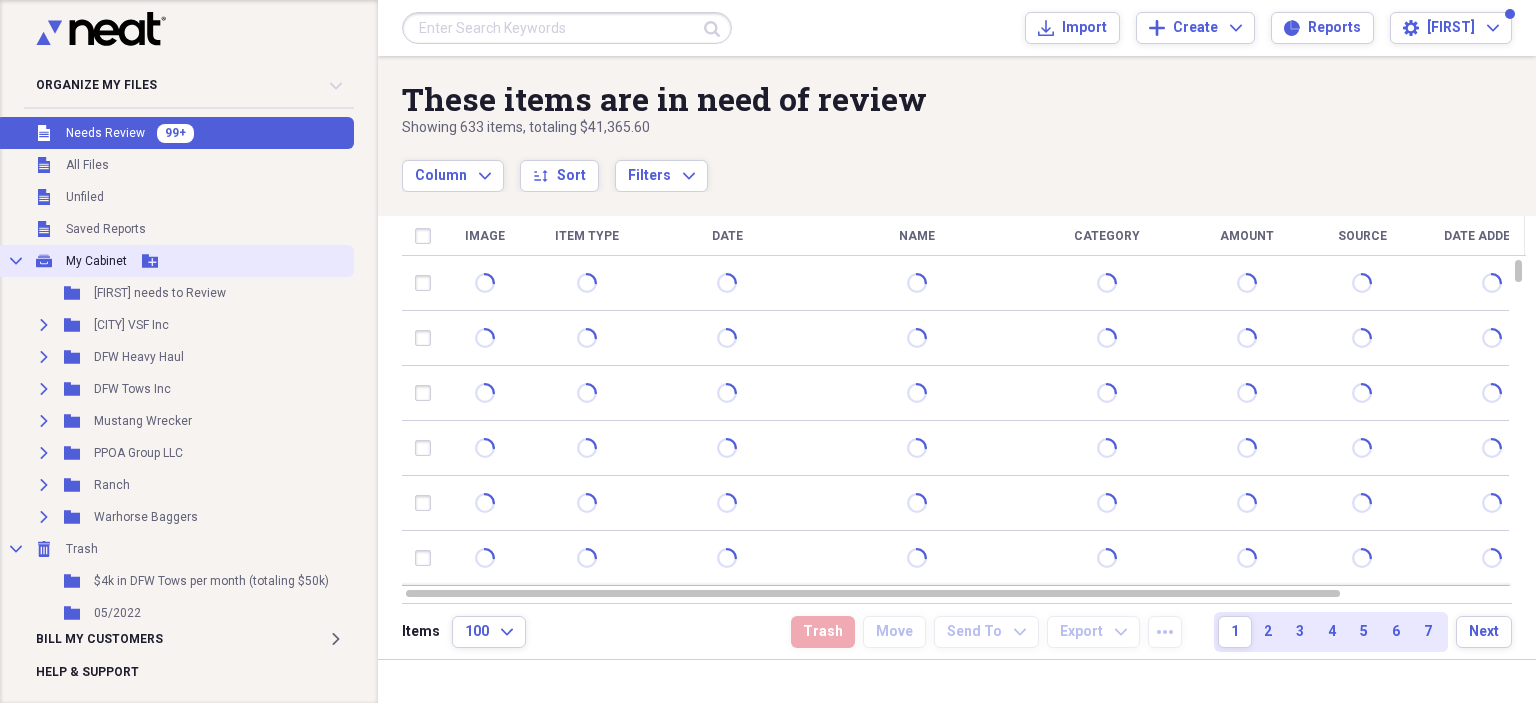 click on "Collapse" 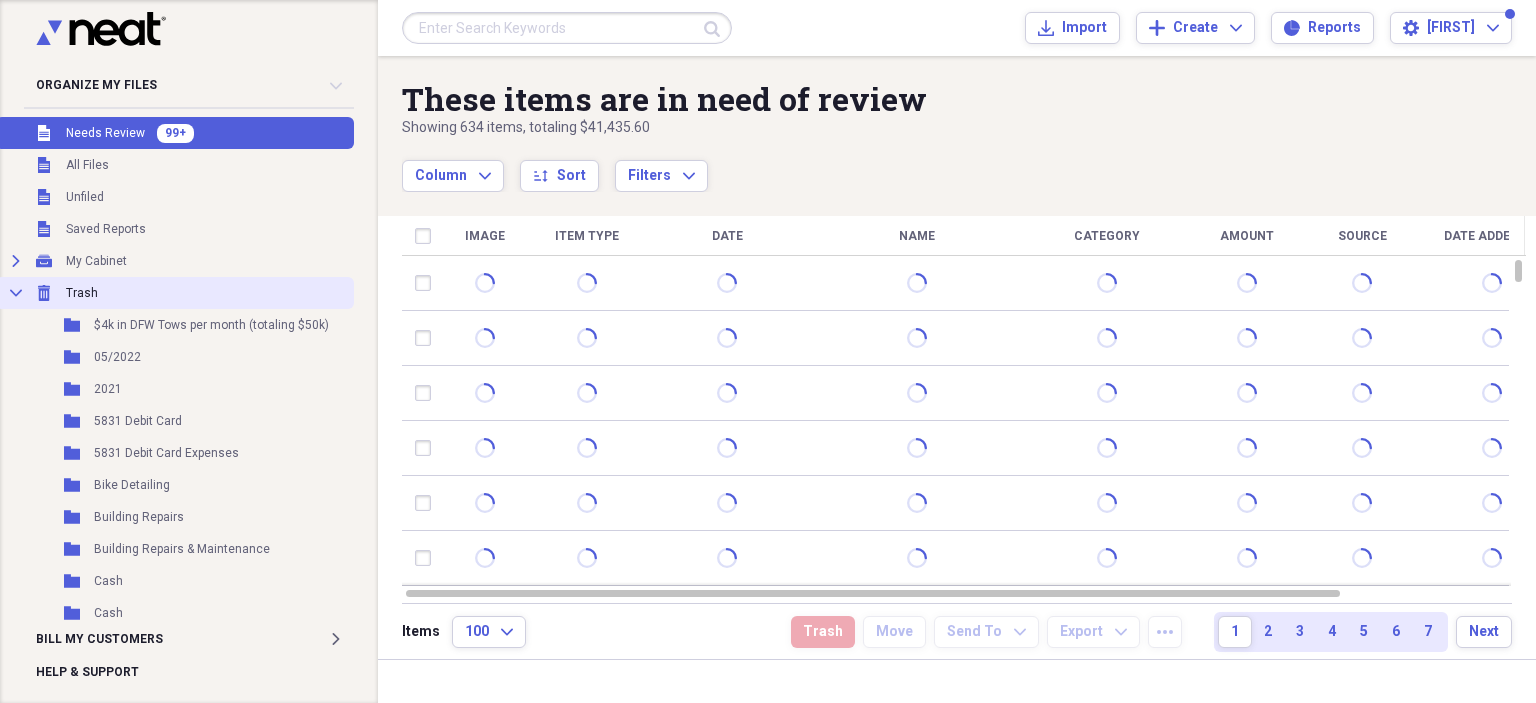 click on "Collapse" 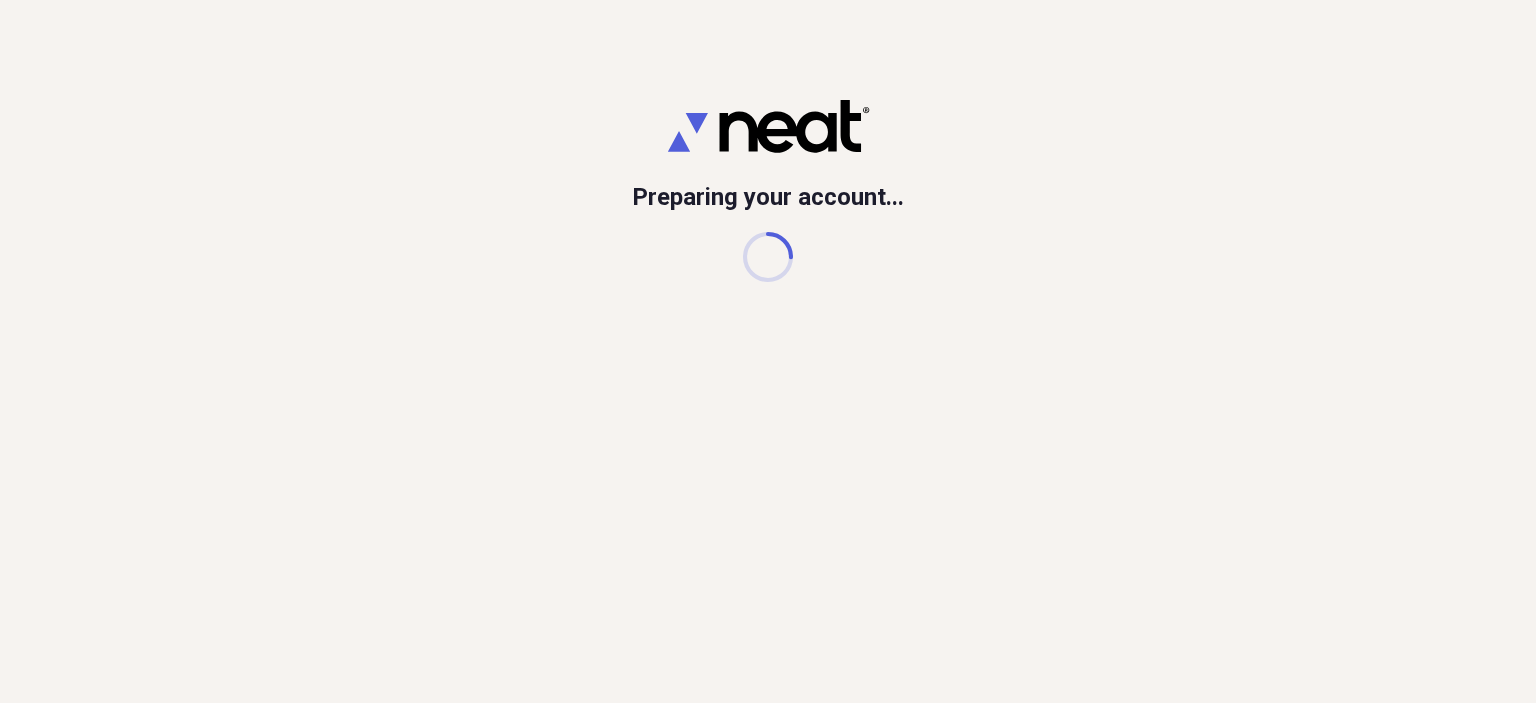 scroll, scrollTop: 0, scrollLeft: 0, axis: both 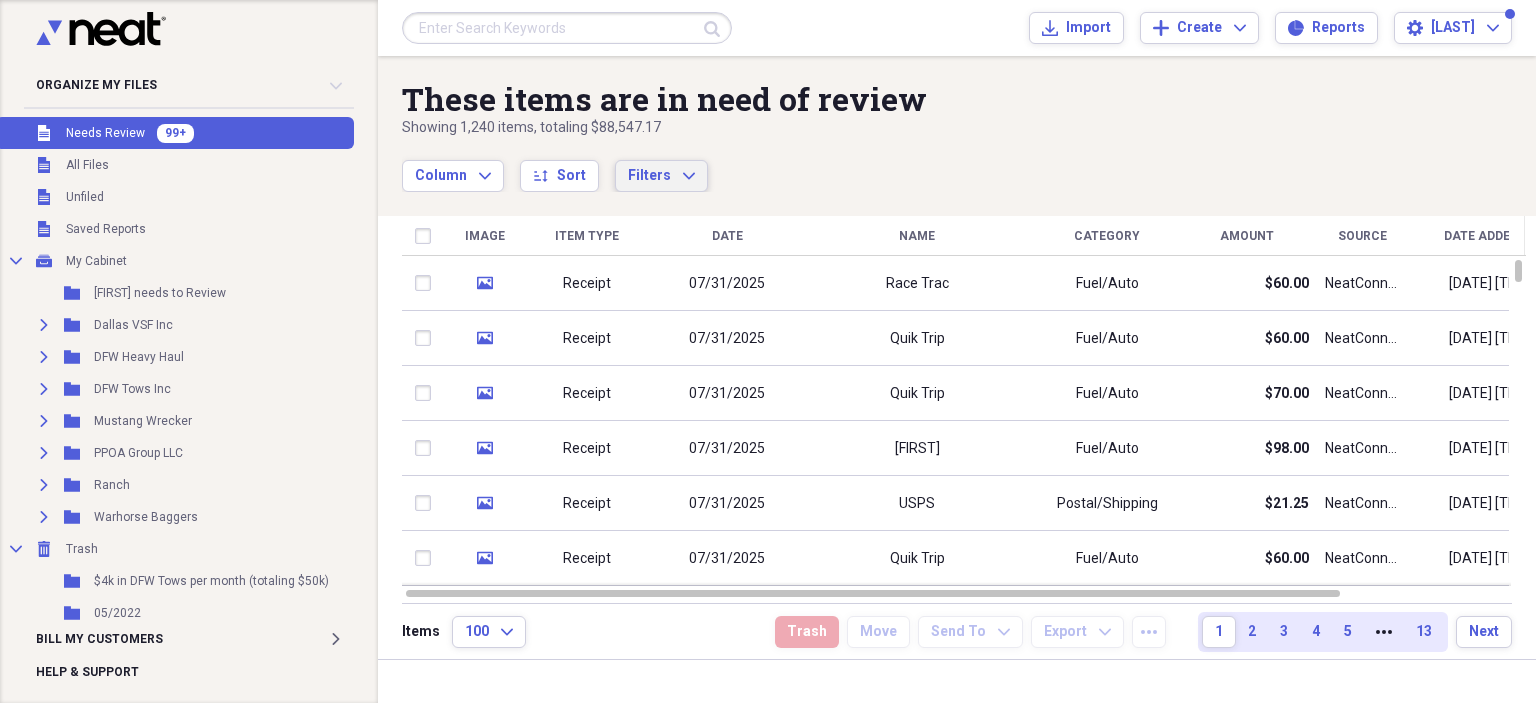 click on "Filters" at bounding box center [649, 175] 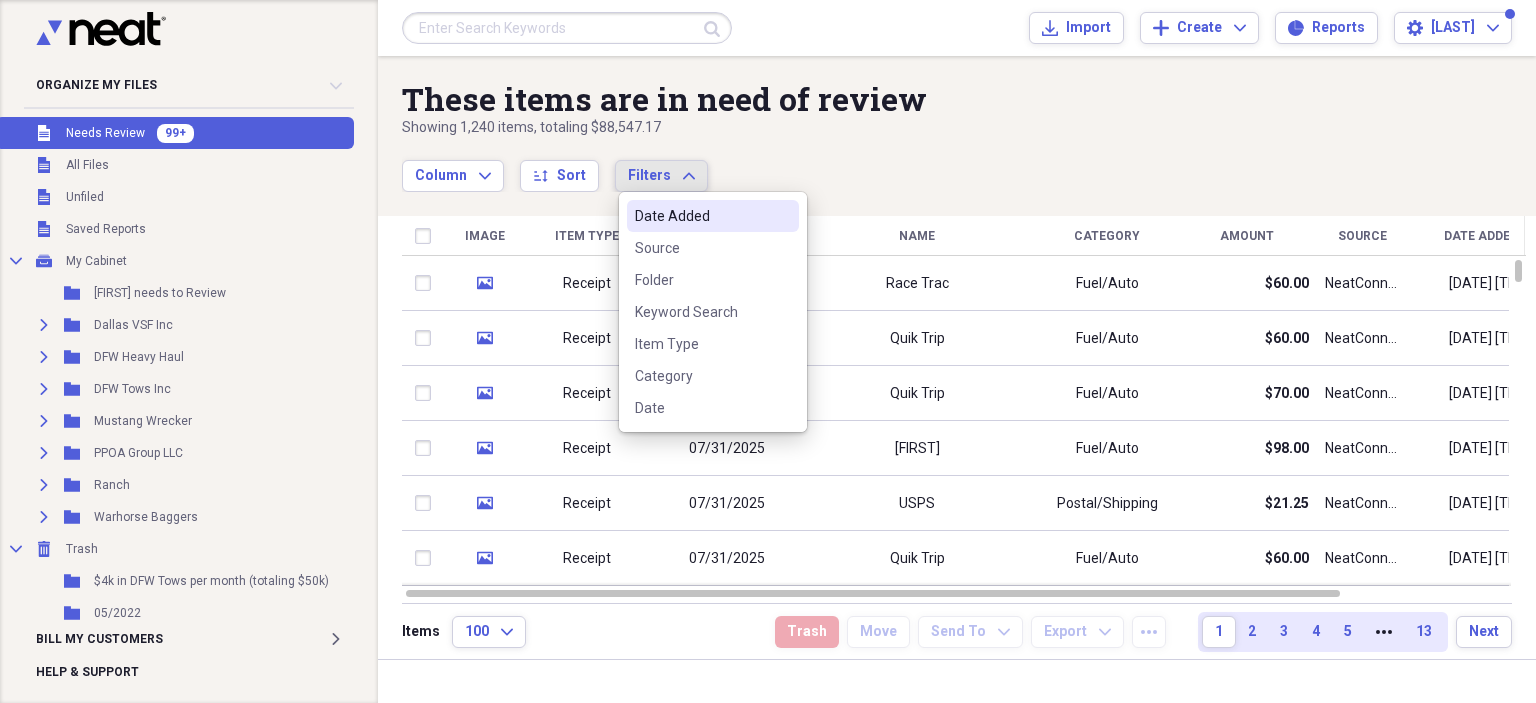click on "Column Expand sort Sort Filters  Expand" at bounding box center (893, 165) 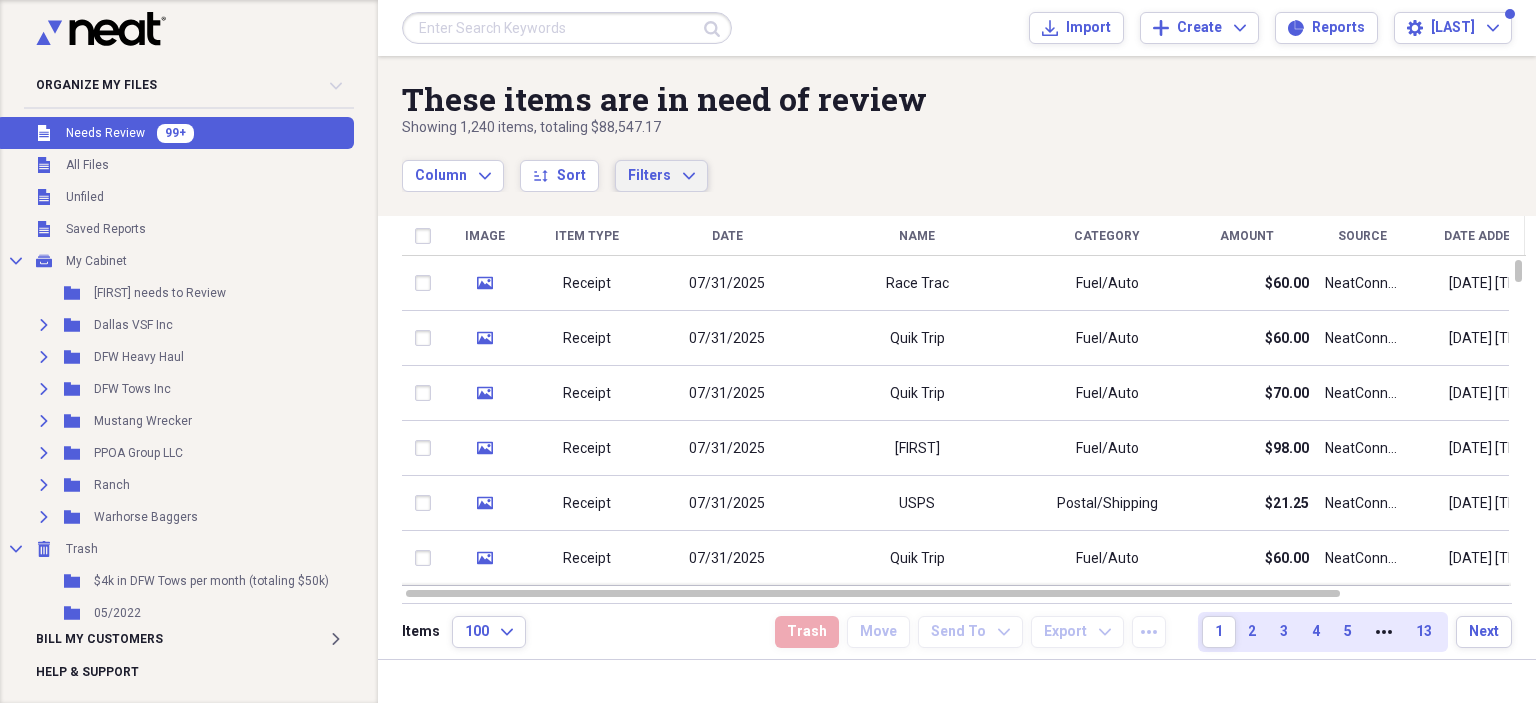 click on "Filters  Expand" at bounding box center [661, 176] 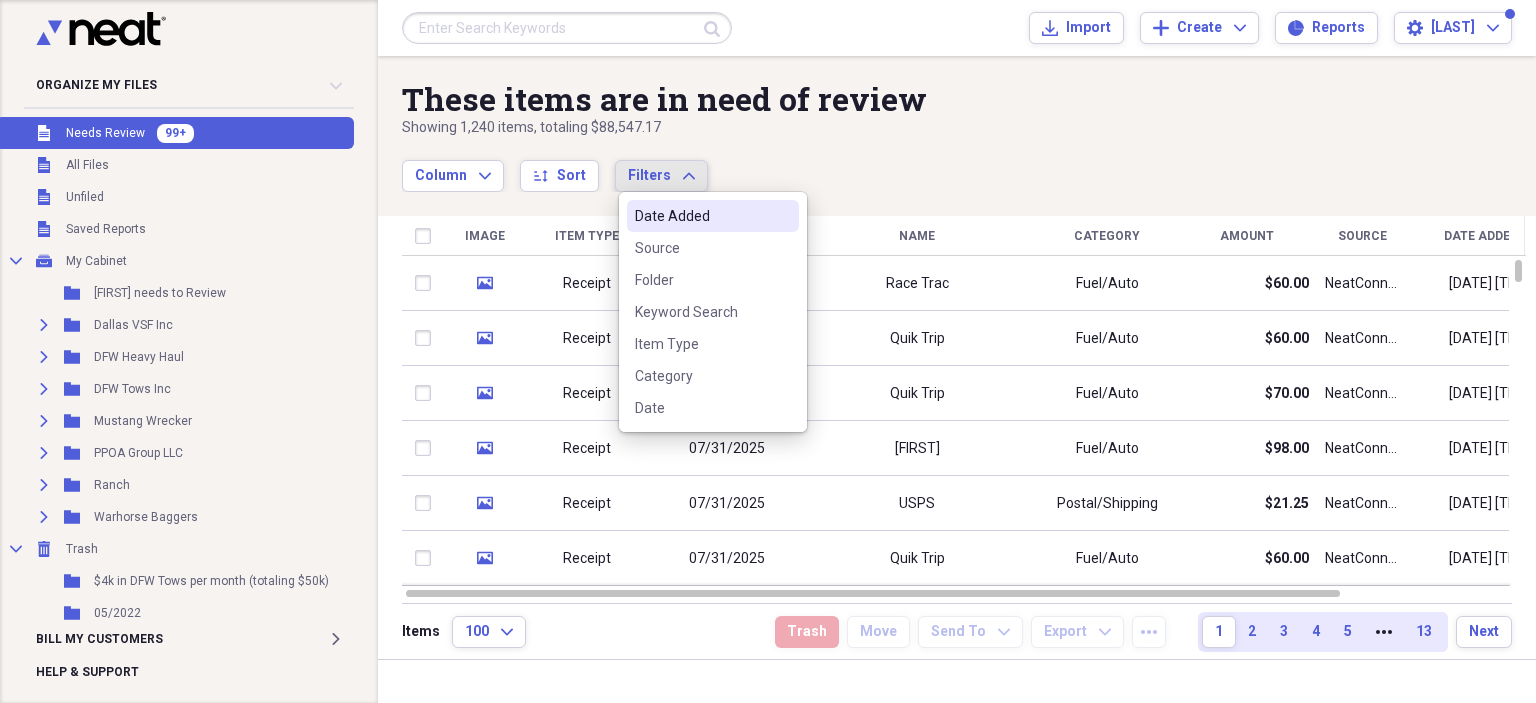 click on "Column Expand sort Sort Filters  Expand" at bounding box center (893, 165) 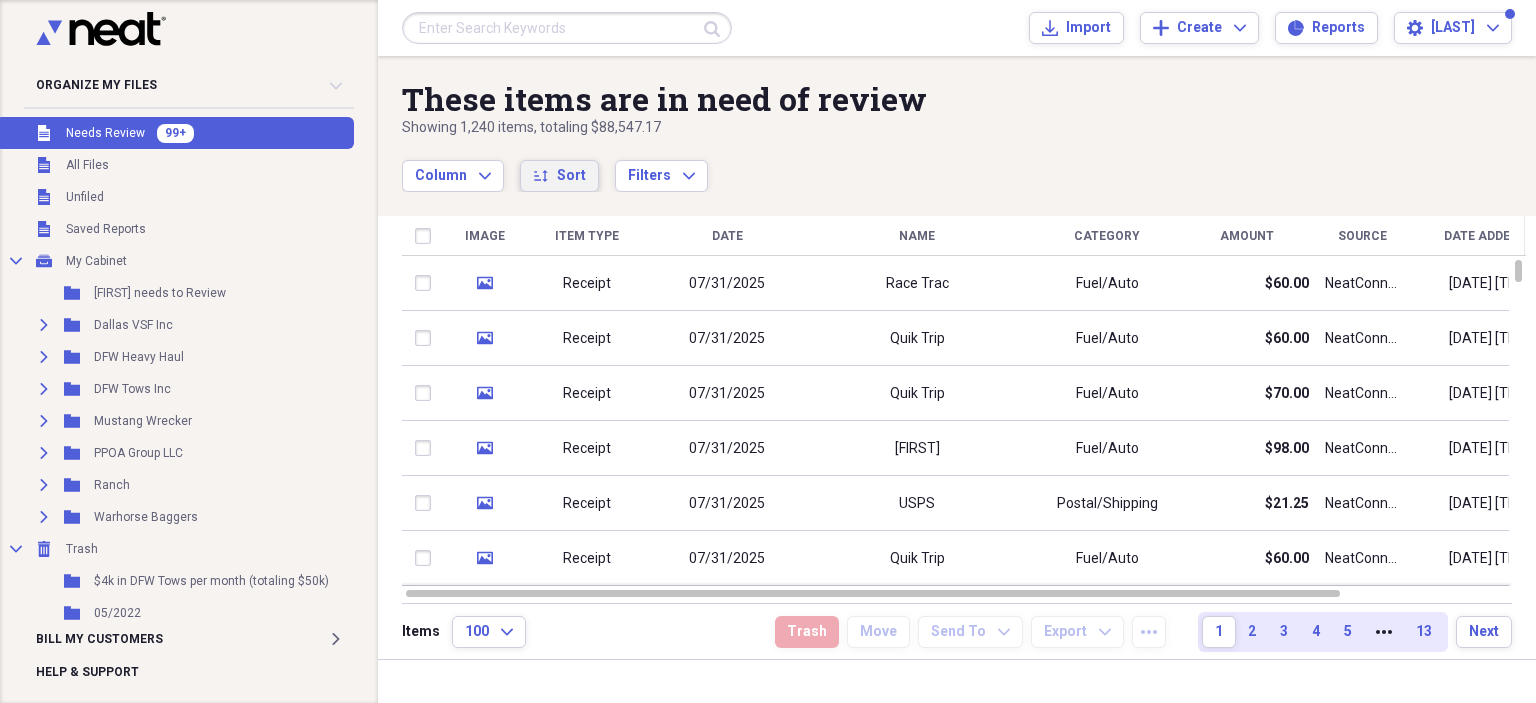 click on "Sort" at bounding box center [571, 176] 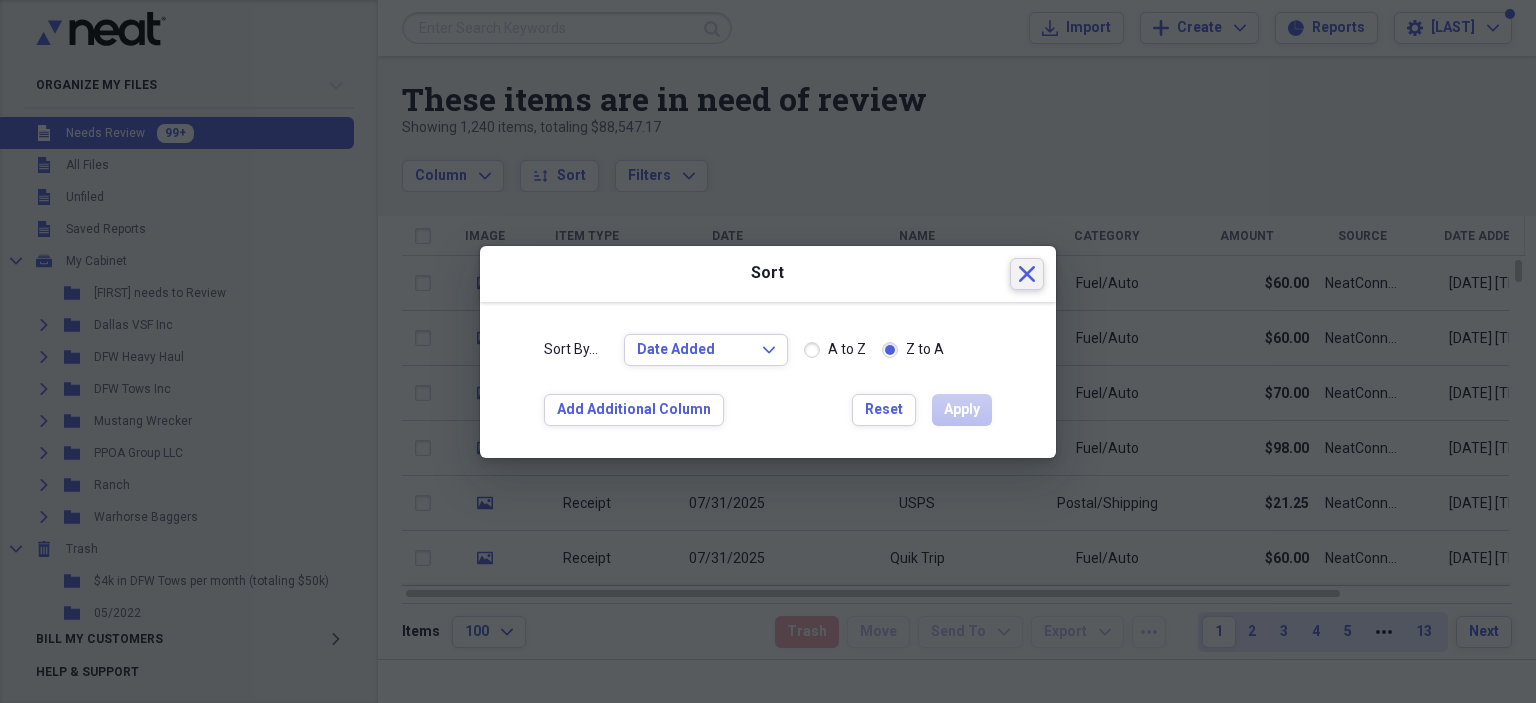 drag, startPoint x: 1016, startPoint y: 270, endPoint x: 1024, endPoint y: 281, distance: 13.601471 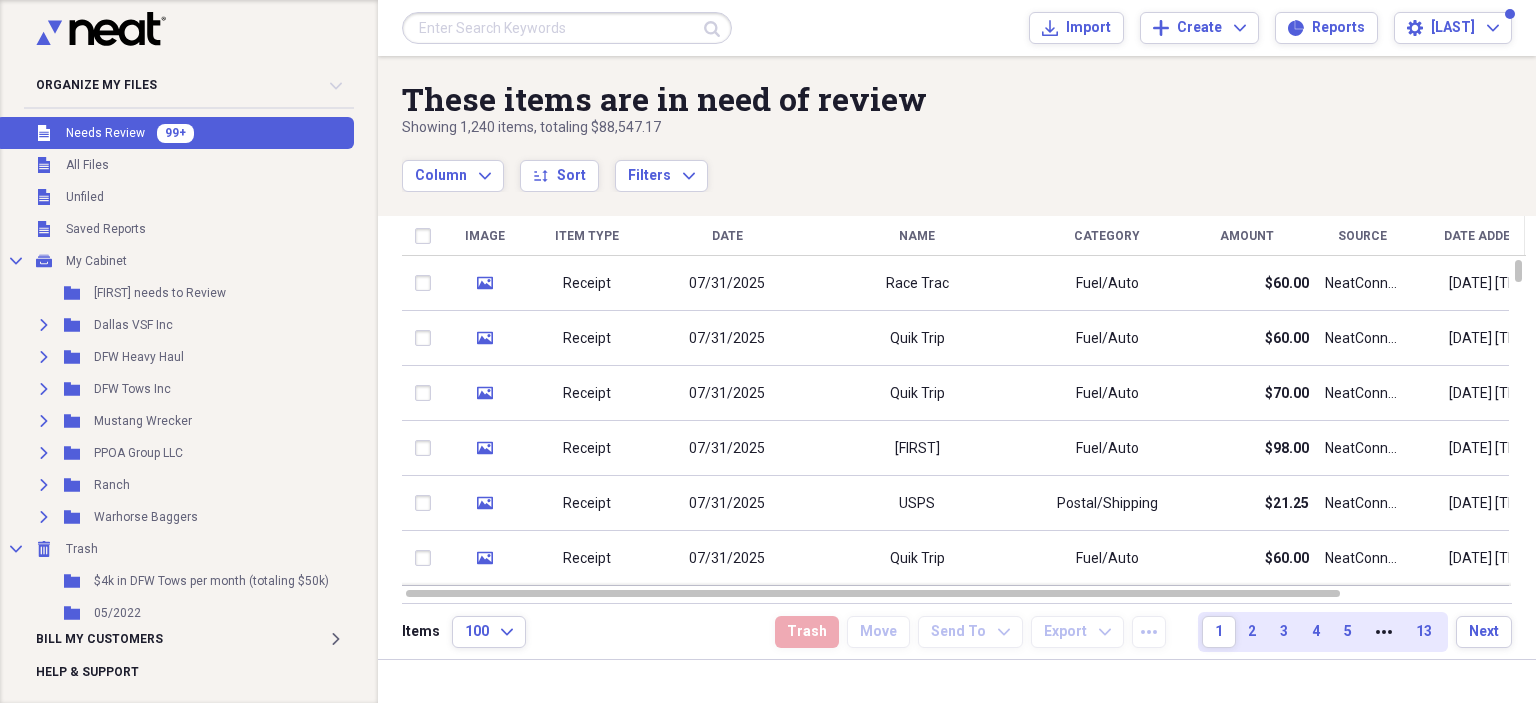 click on "Race Trac" at bounding box center [917, 283] 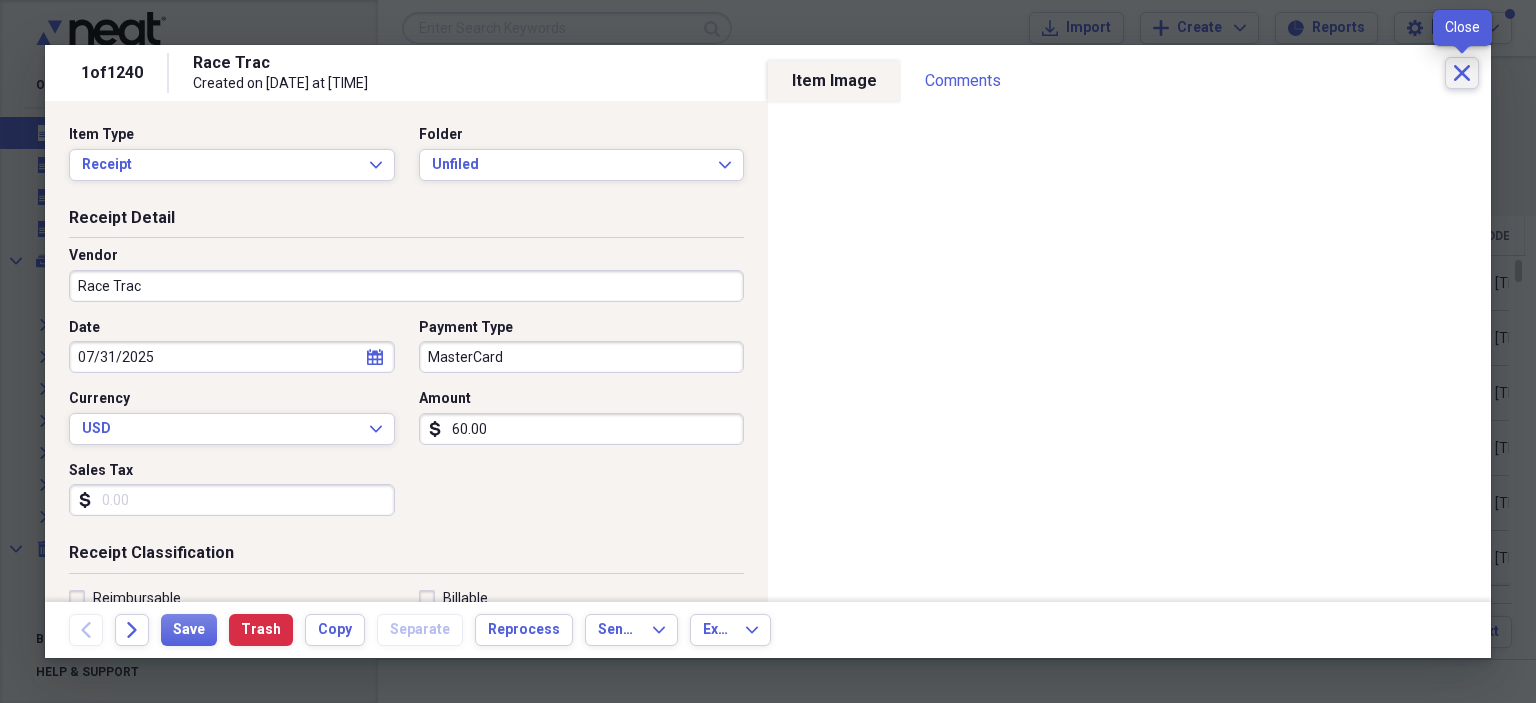 click on "Close" at bounding box center (1462, 73) 